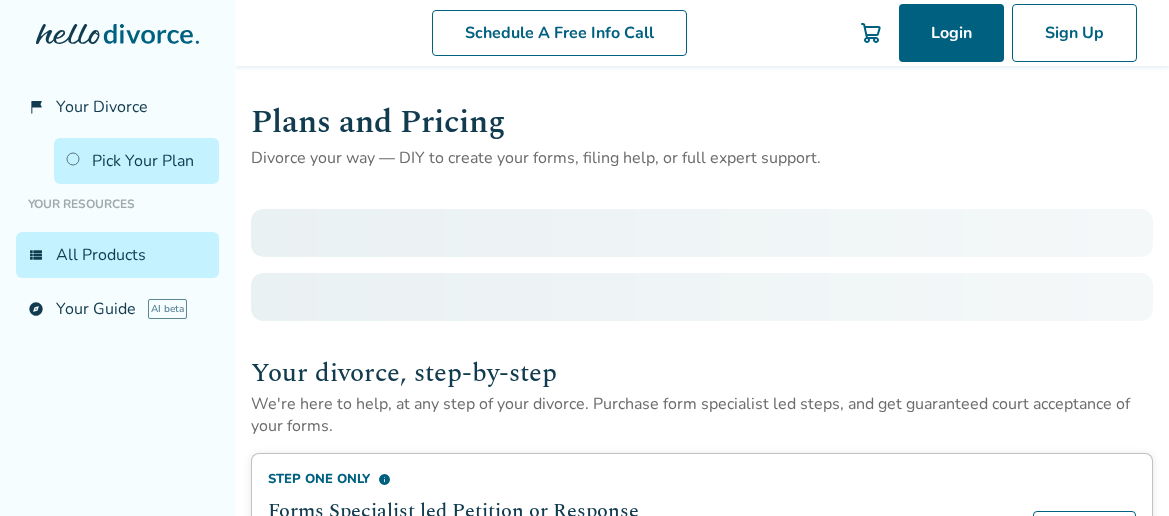 scroll, scrollTop: 0, scrollLeft: 0, axis: both 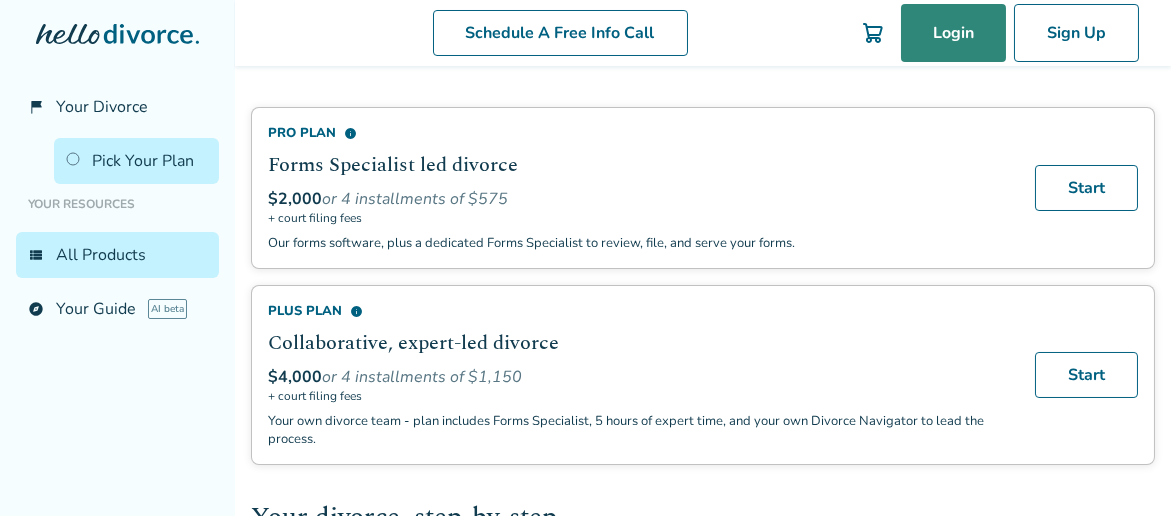 click on "Login" at bounding box center [953, 33] 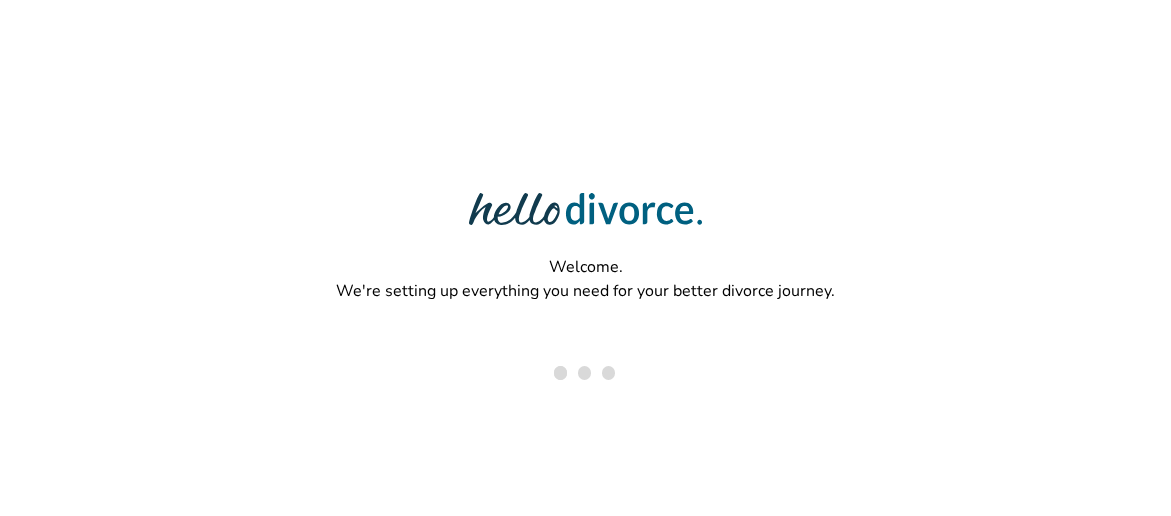 scroll, scrollTop: 0, scrollLeft: 0, axis: both 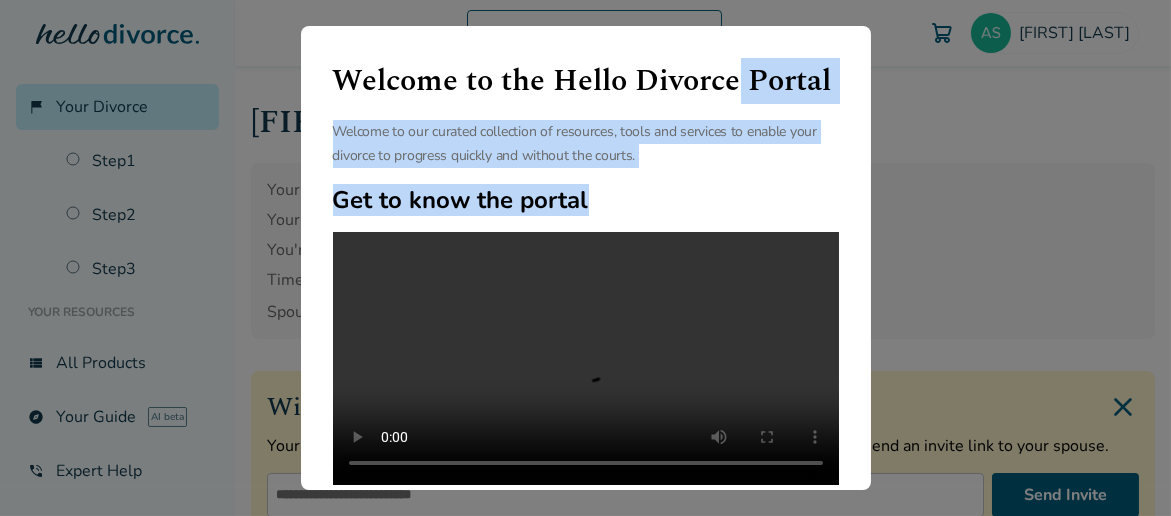 drag, startPoint x: 1161, startPoint y: 94, endPoint x: 1145, endPoint y: 165, distance: 72.780495 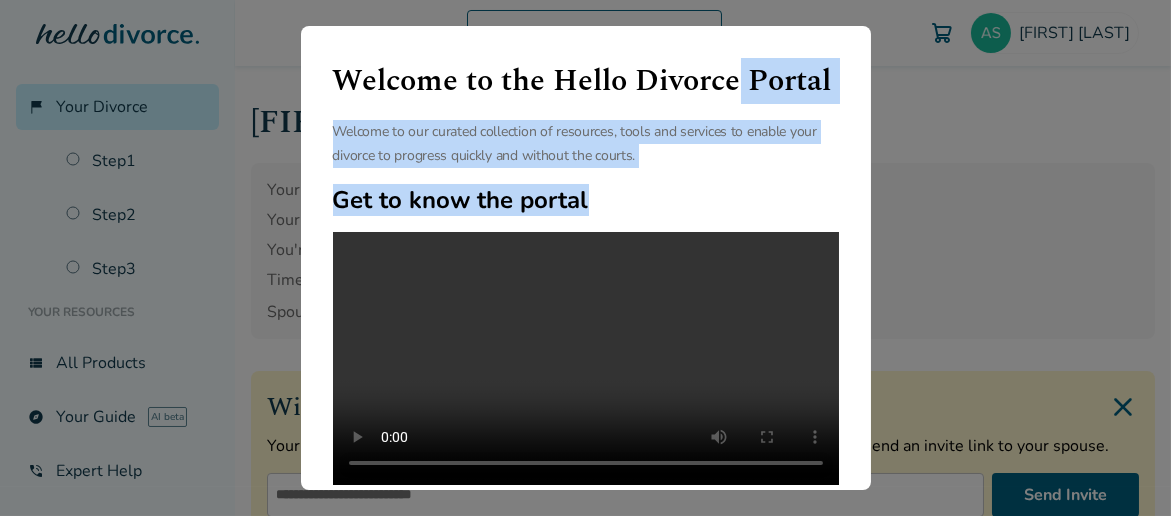 click on "Welcome to the Hello Divorce Portal Welcome to our curated collection of resources, tools and services to enable your divorce to progress quickly and without the courts. Get to know the portal Complete each step of your divorce We have divided divorce into a few easy to complete steps. You can find your forms, instructions, and access to expert help in each section Largest online library of divorce resources We have the largest free online library of articles and resources that help you navigate your unique divorce journey. We support you before, during and after your divorce. Continue" at bounding box center (585, 258) 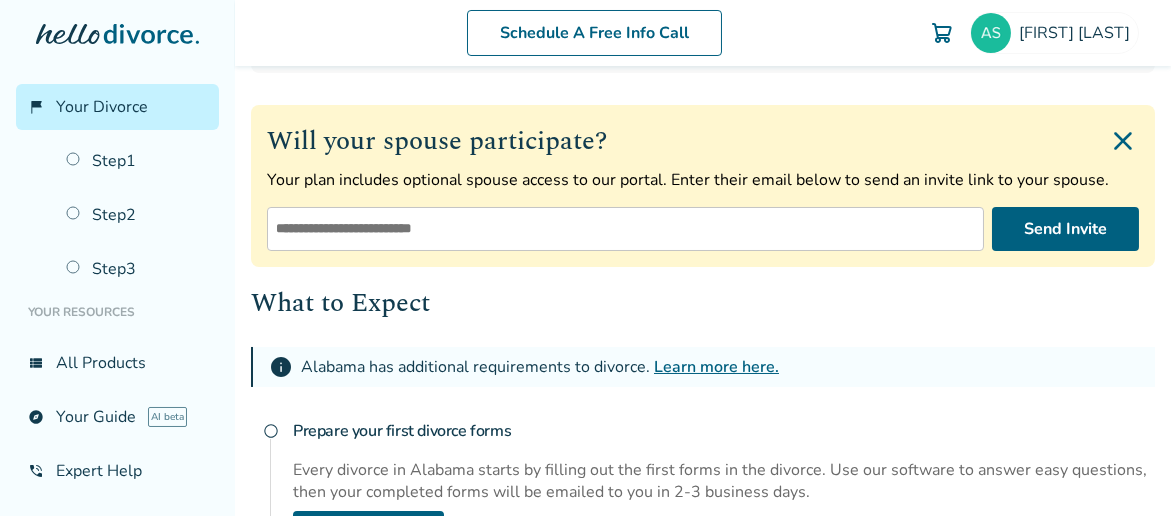 scroll, scrollTop: 269, scrollLeft: 0, axis: vertical 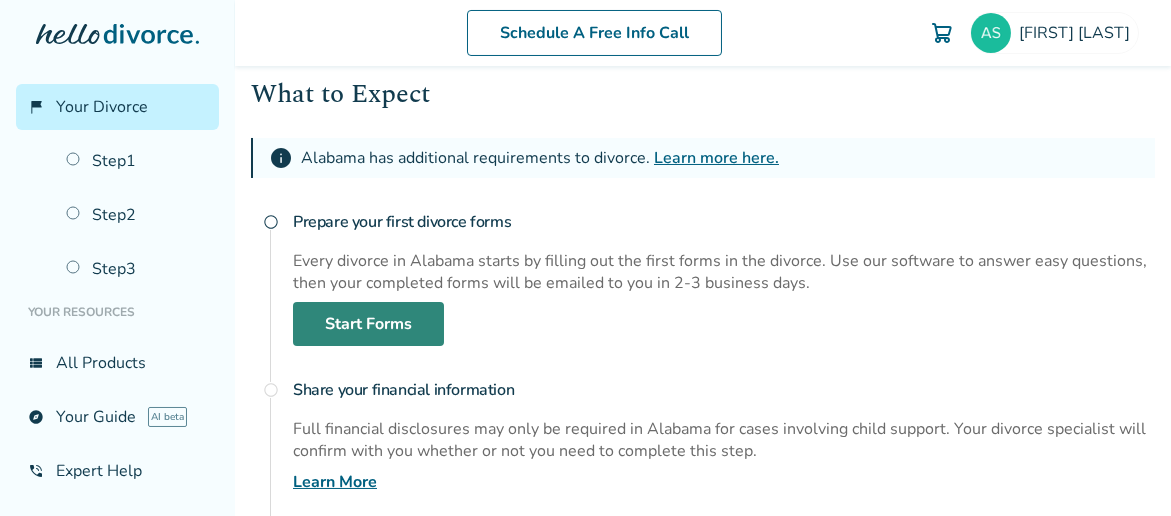 click on "Start Forms" at bounding box center (368, 324) 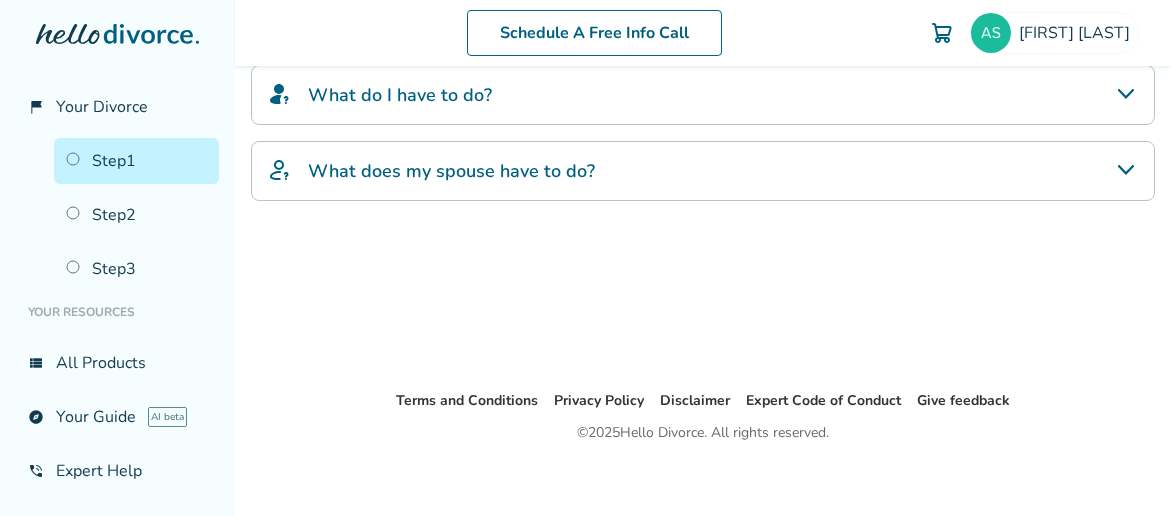 scroll, scrollTop: 98, scrollLeft: 0, axis: vertical 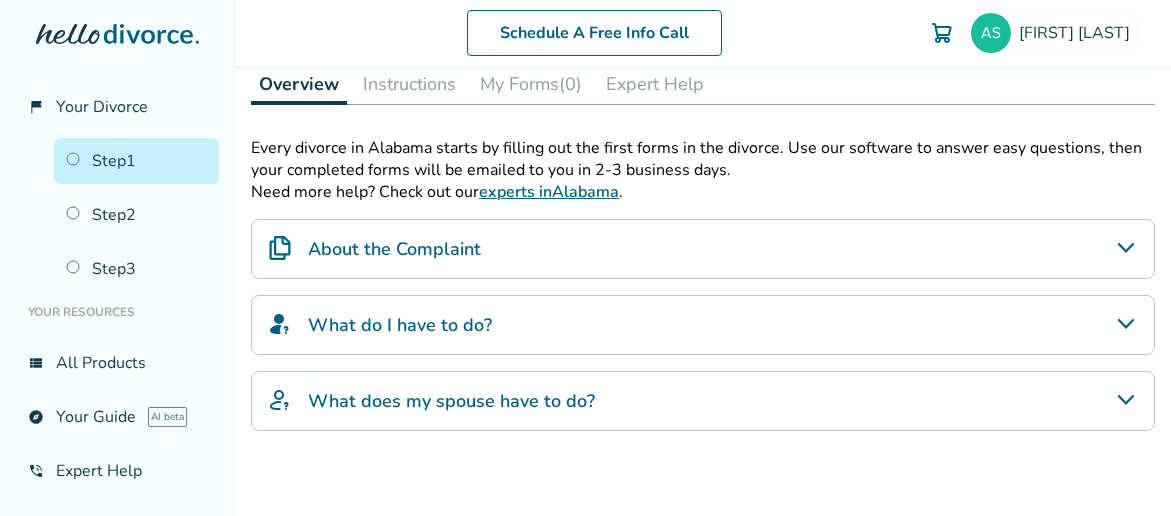 click on "About the Complaint" at bounding box center [394, 249] 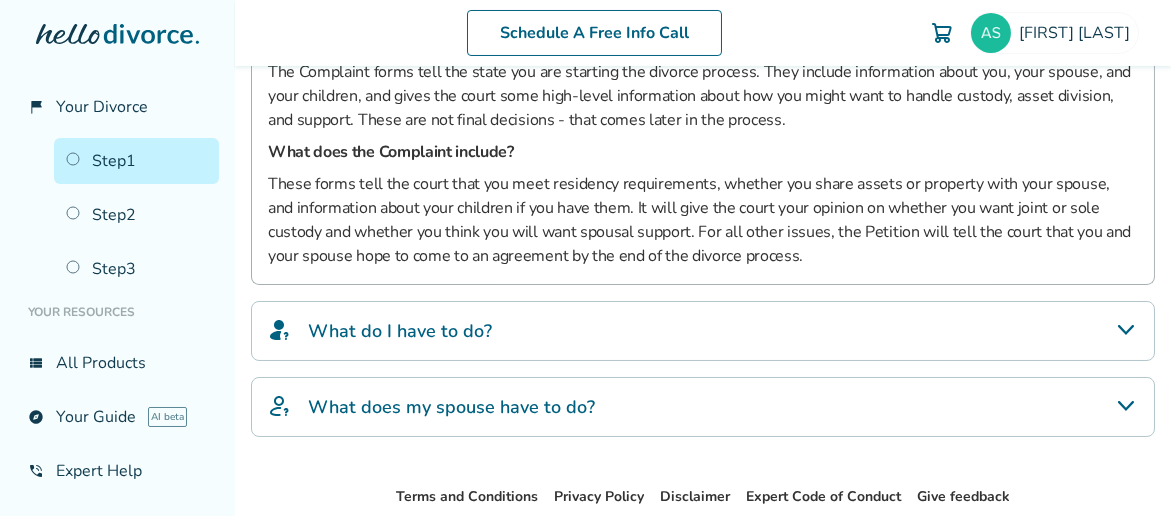 scroll, scrollTop: 531, scrollLeft: 0, axis: vertical 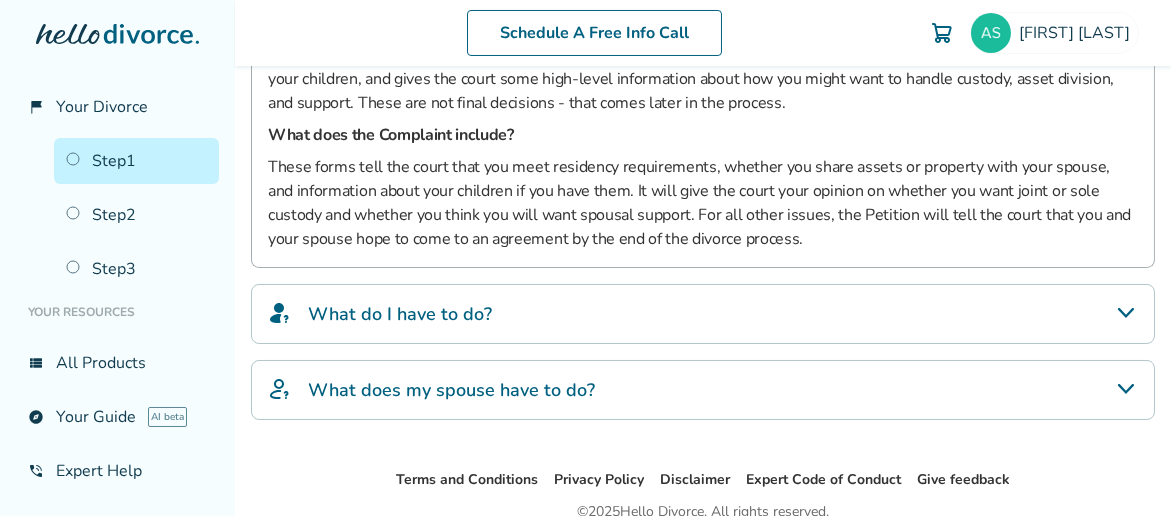 click on "What do I have to do?" at bounding box center [703, 314] 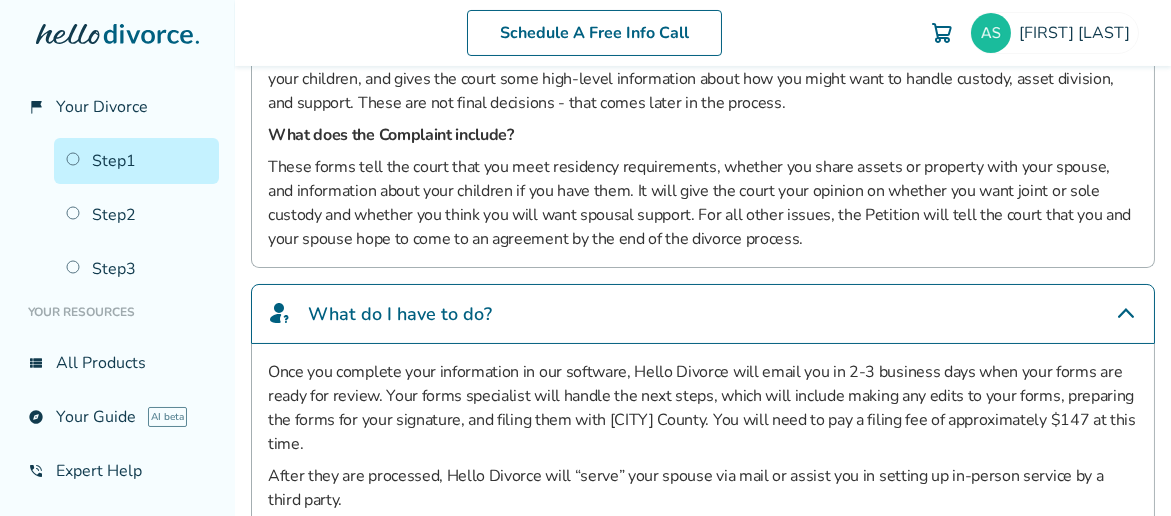 drag, startPoint x: 1155, startPoint y: 226, endPoint x: 1173, endPoint y: 319, distance: 94.72592 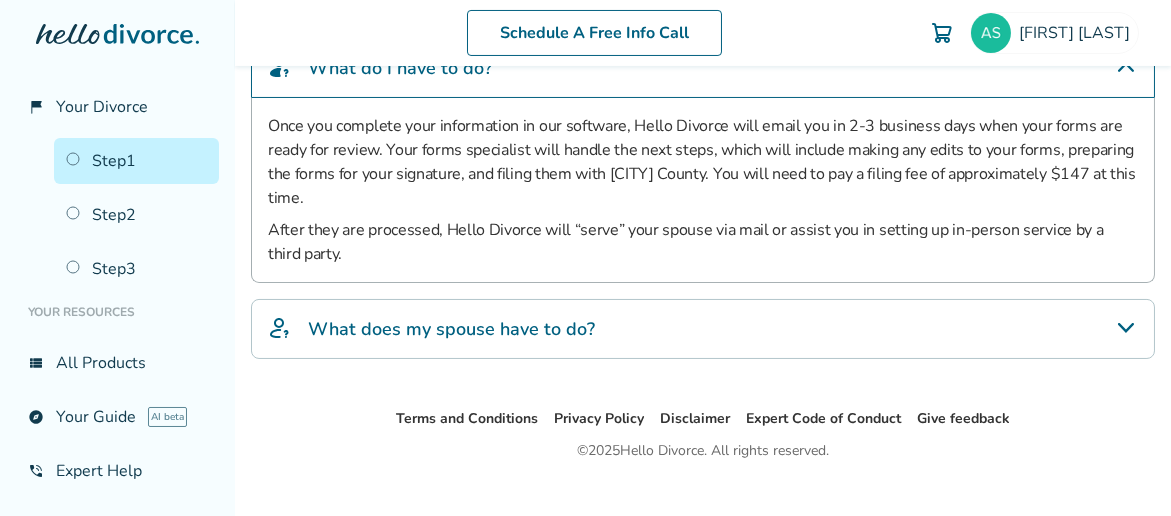 scroll, scrollTop: 803, scrollLeft: 0, axis: vertical 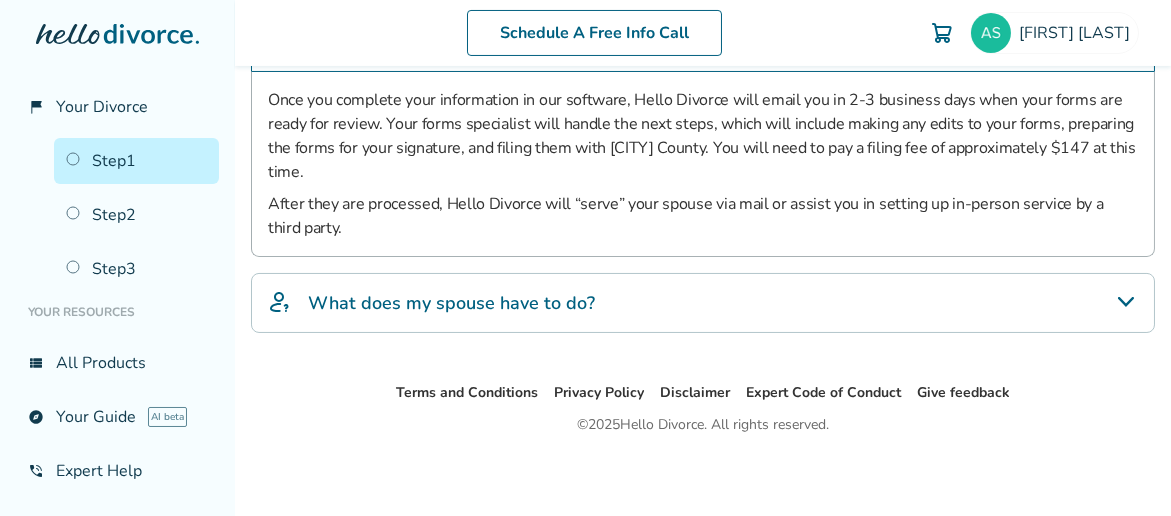 click on "Every divorce in Alabama starts by filling out the first forms in the divorce. Use our software to answer easy questions, then your completed forms will be emailed to you in 2-3 business days. Need more help? Check out our  experts in  Alabama . About the Complaint What do the Complaint forms do? The Complaint forms tell the state you are starting the divorce process. They include information about you, your spouse, and your children, and gives the court some high-level information about how you might want to handle custody, asset division, and support. These are not final decisions - that comes later in the process. What does the Complaint include? What do I have to do? After they are processed, Hello Divorce will “serve” your spouse via mail or assist you in setting up in-person service by a third party. What does my spouse have to do? Your spouse will have 30 days to respond one they are served. They can do this through the Hello Divorce platform as well." at bounding box center [703, -35] 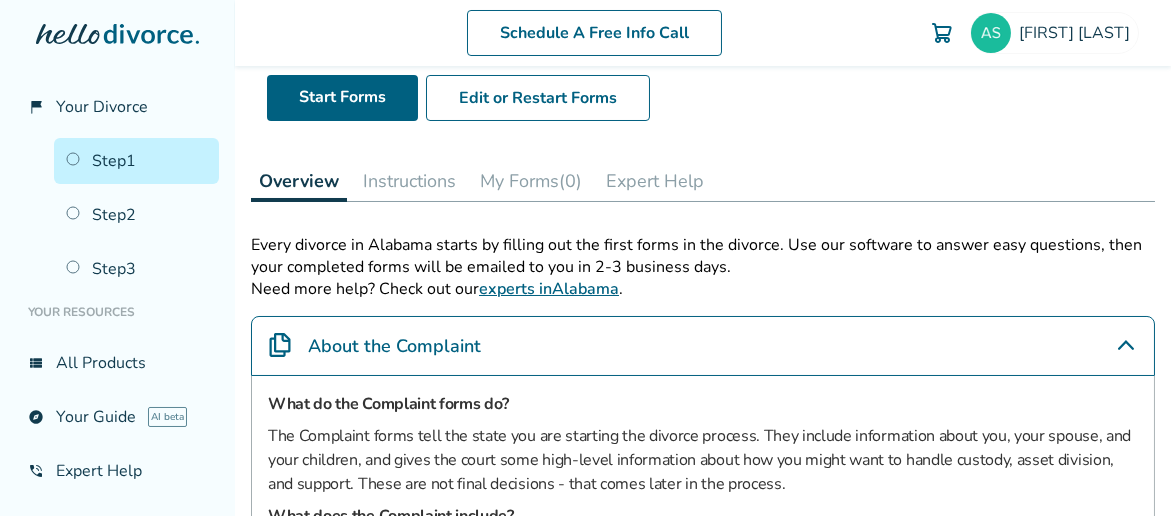 scroll, scrollTop: 147, scrollLeft: 0, axis: vertical 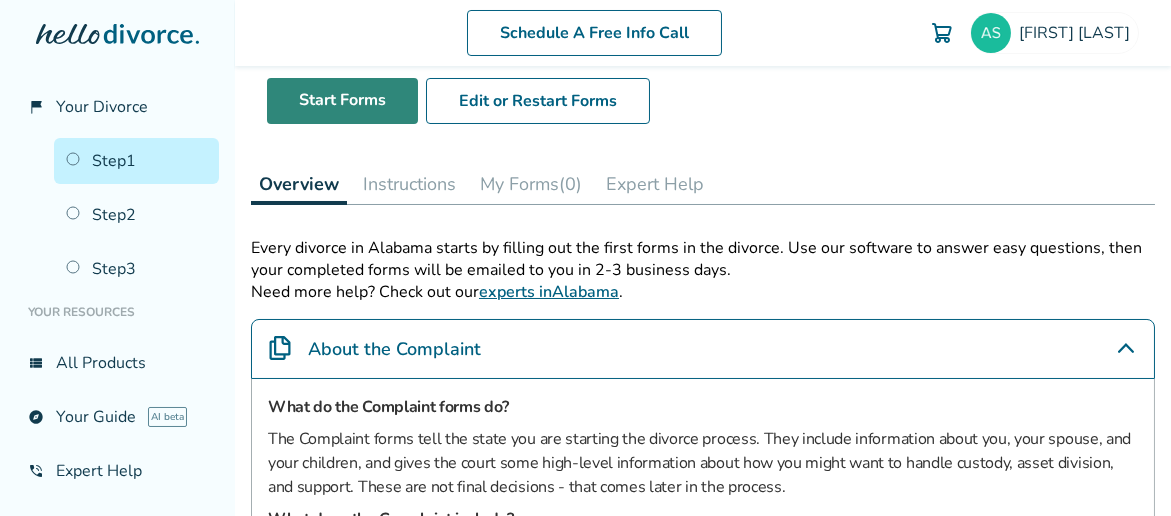 click on "Start Forms" at bounding box center [342, 101] 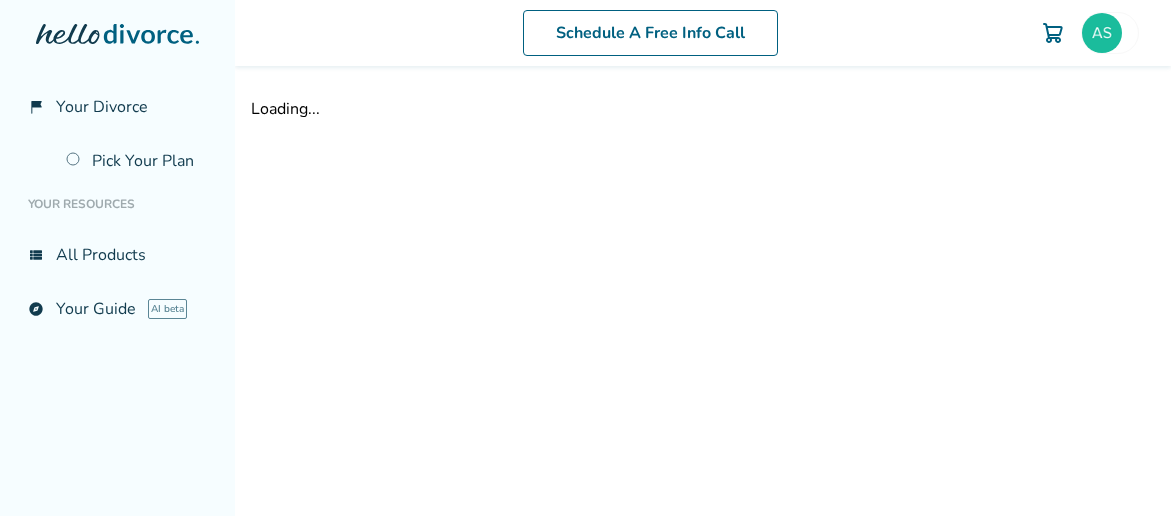 scroll, scrollTop: 0, scrollLeft: 0, axis: both 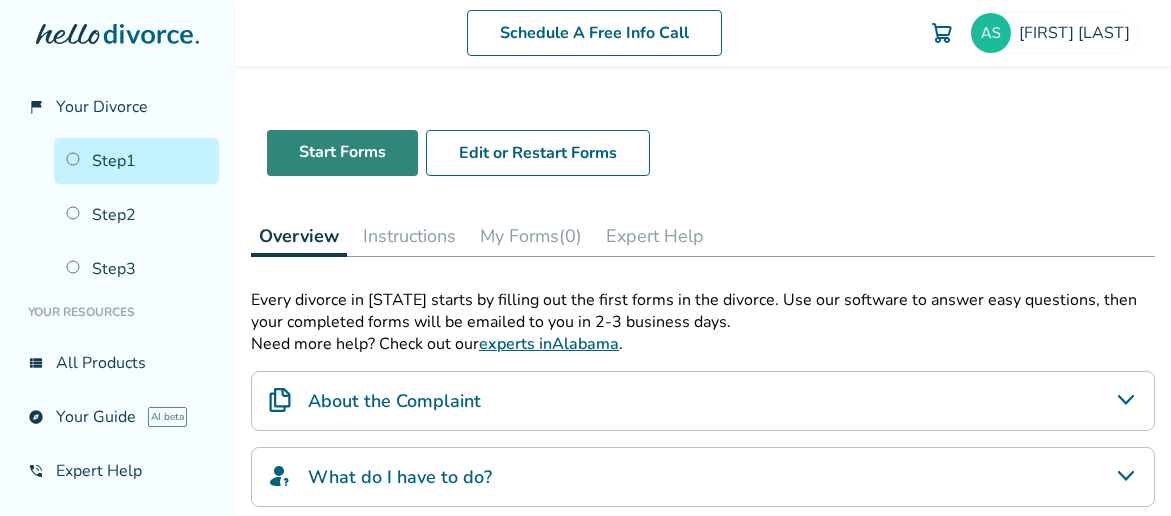 click on "Start Forms" at bounding box center (342, 153) 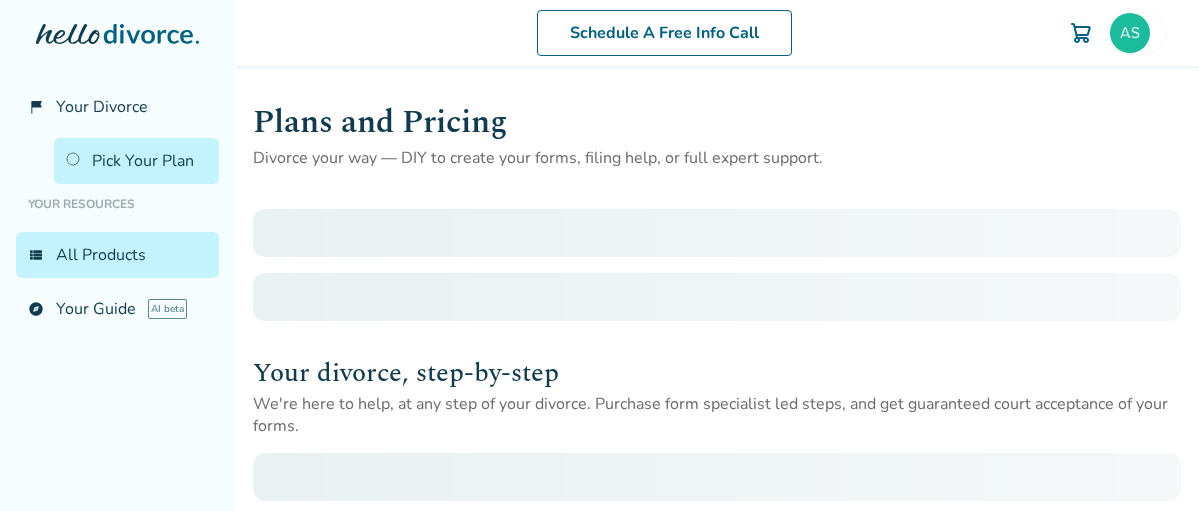scroll, scrollTop: 0, scrollLeft: 0, axis: both 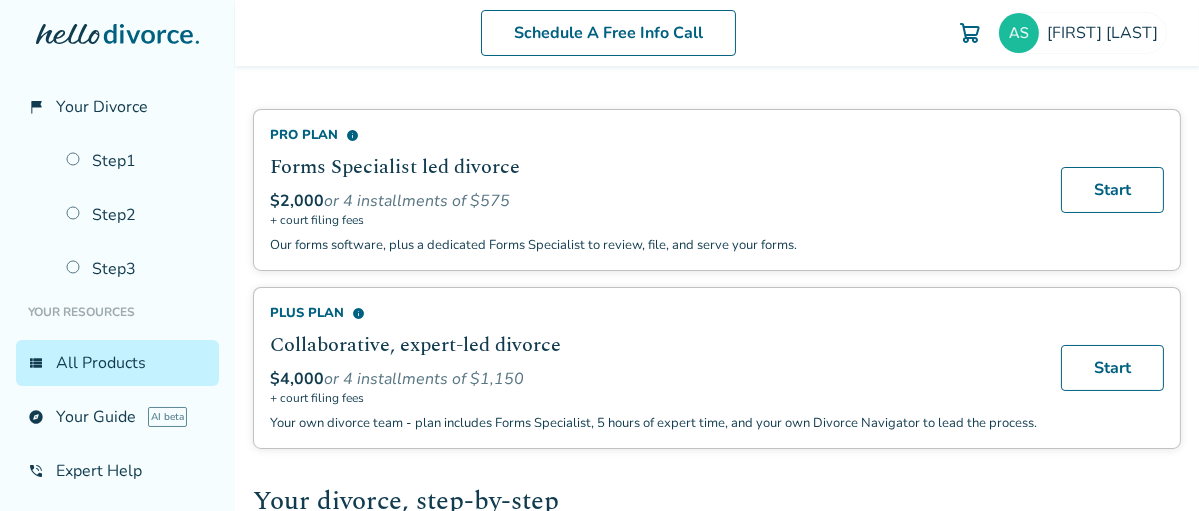 click on "Schedule A Free Info Call" at bounding box center (608, 33) 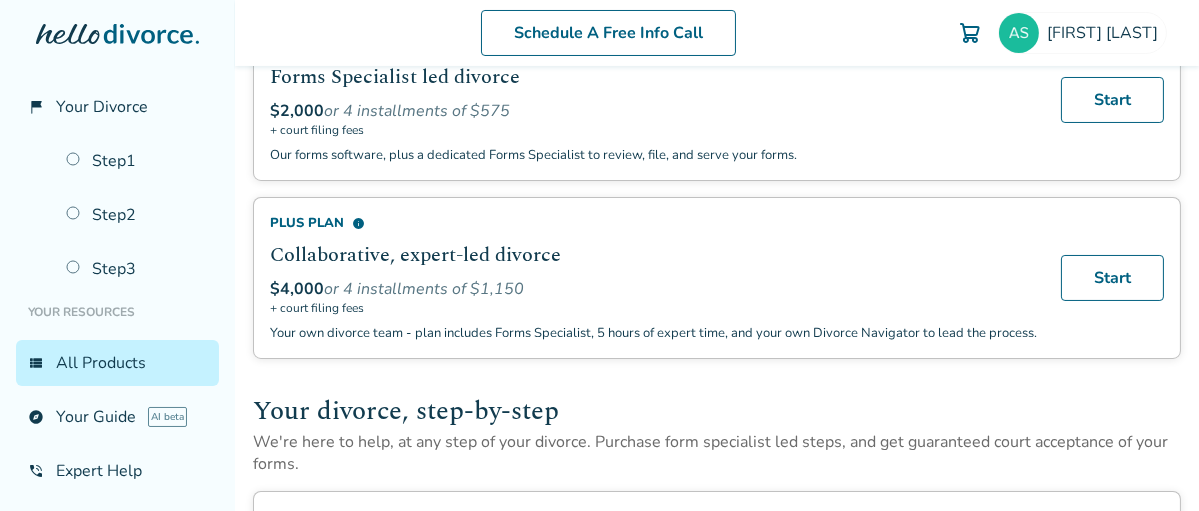 scroll, scrollTop: 0, scrollLeft: 0, axis: both 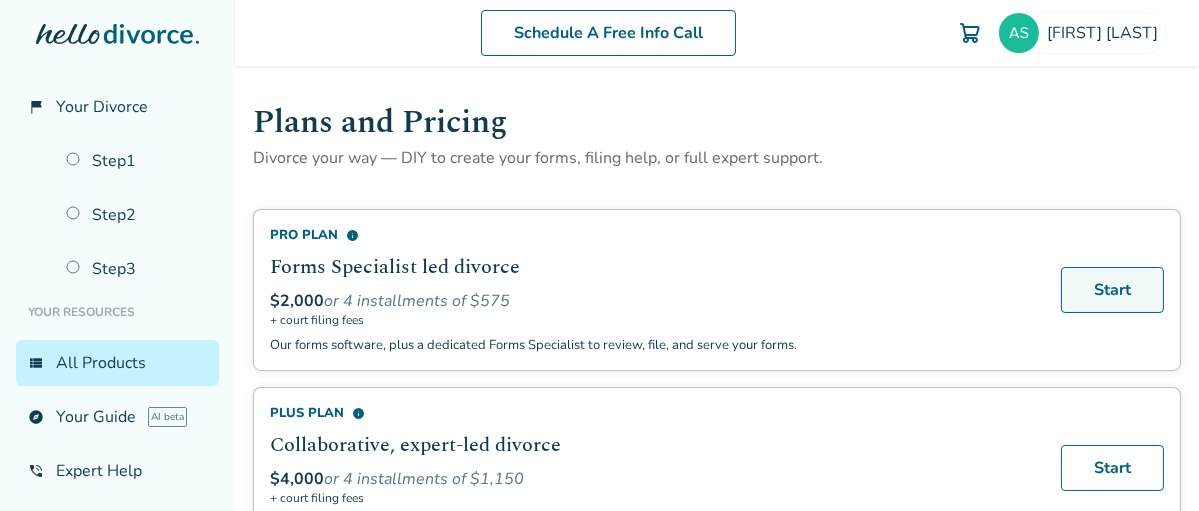 click on "Start" at bounding box center (1112, 290) 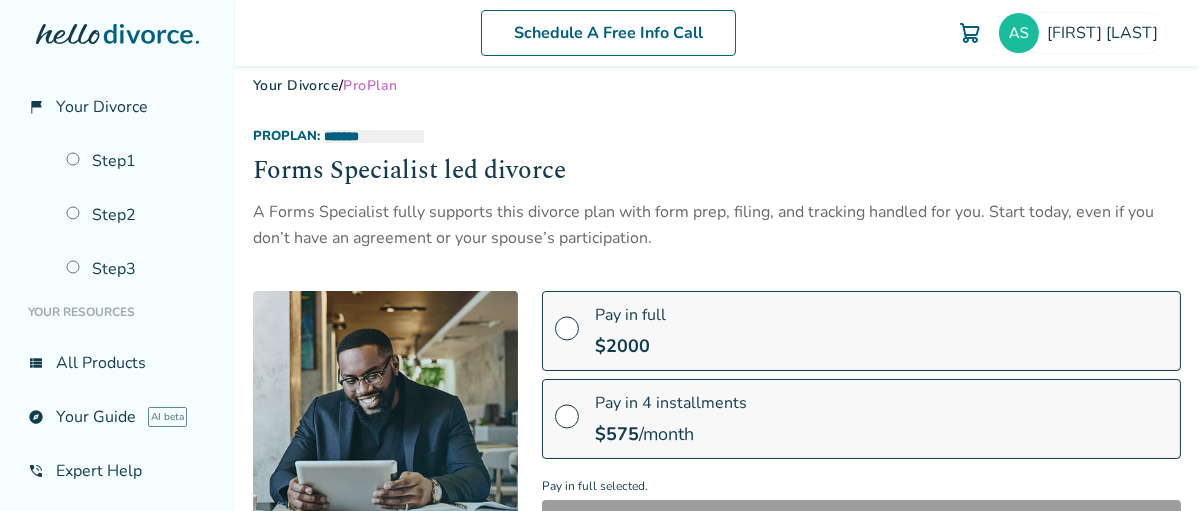 scroll, scrollTop: 21, scrollLeft: 0, axis: vertical 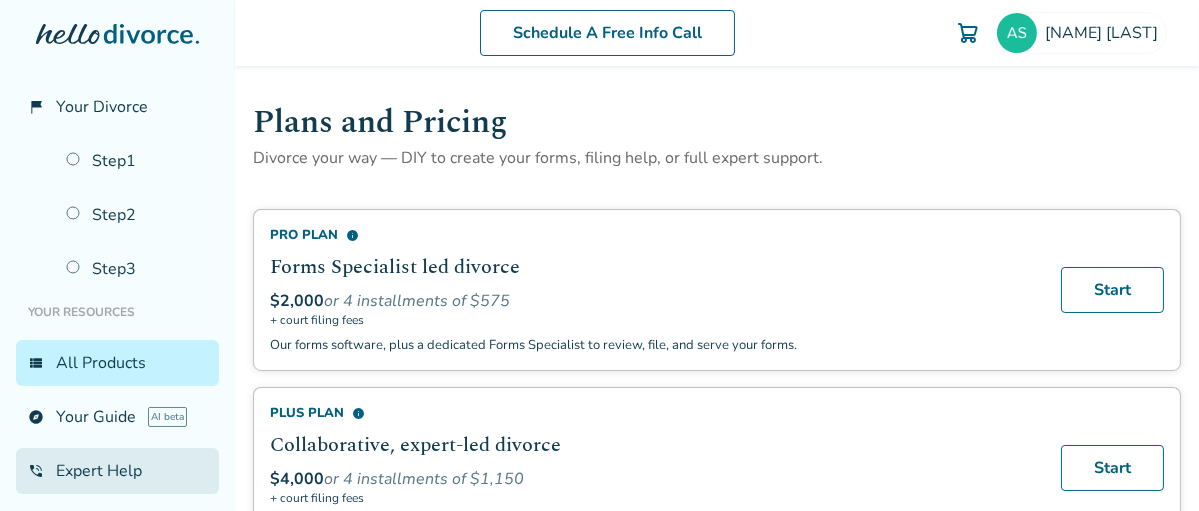 click on "phone_in_talk Expert Help" at bounding box center [117, 471] 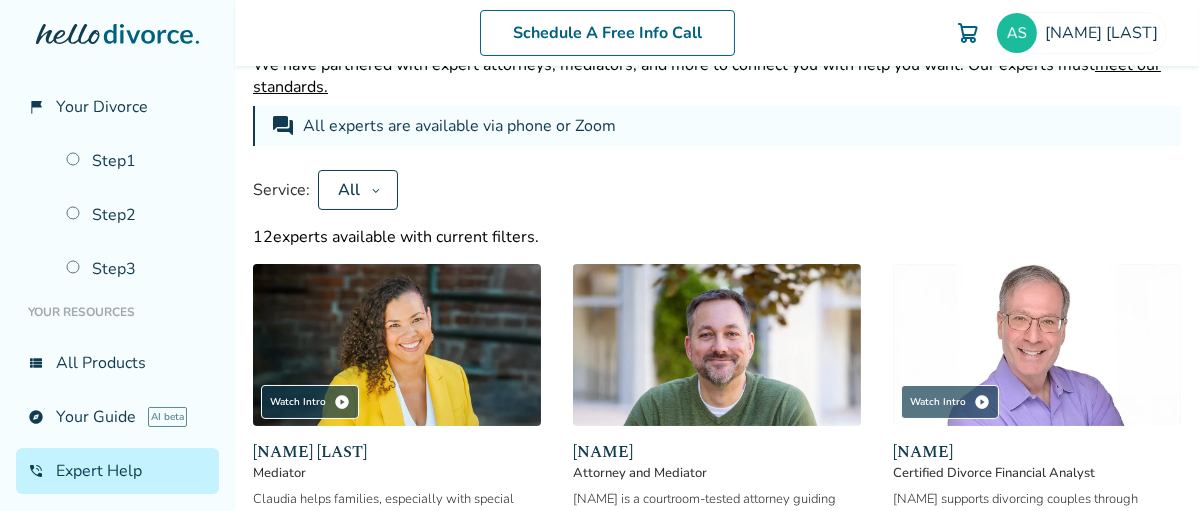 scroll, scrollTop: 210, scrollLeft: 0, axis: vertical 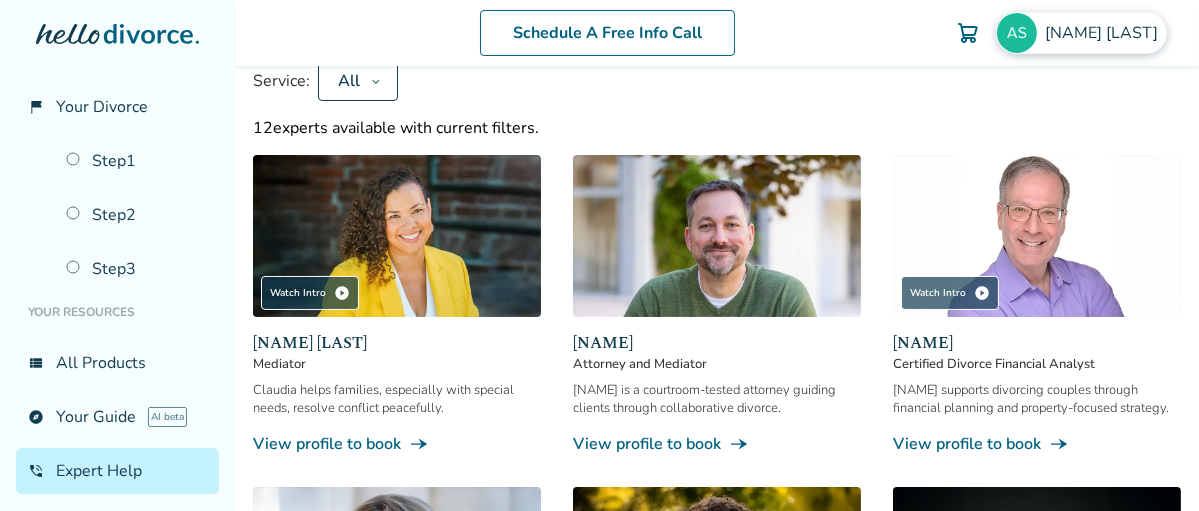 click on "[NAME]   [NAME]" at bounding box center (1081, 33) 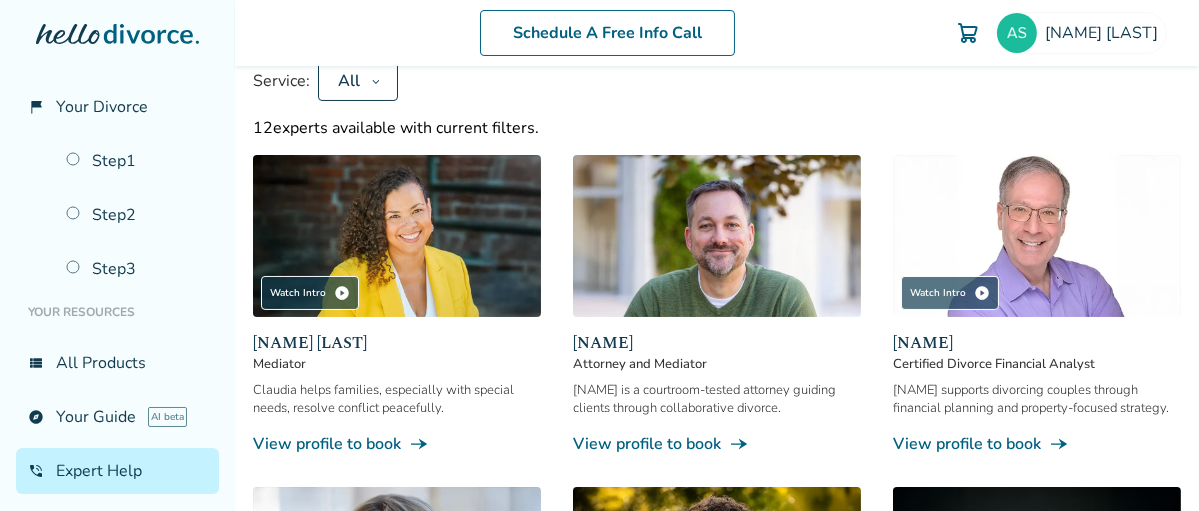 click on "Schedule A Free Info Call" at bounding box center [607, 33] 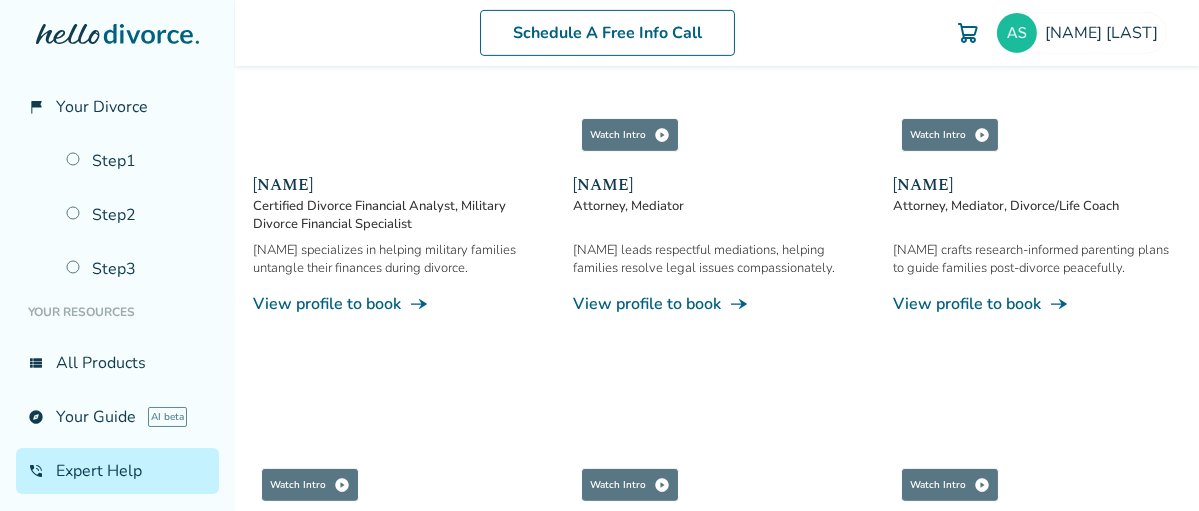 scroll, scrollTop: 1054, scrollLeft: 0, axis: vertical 